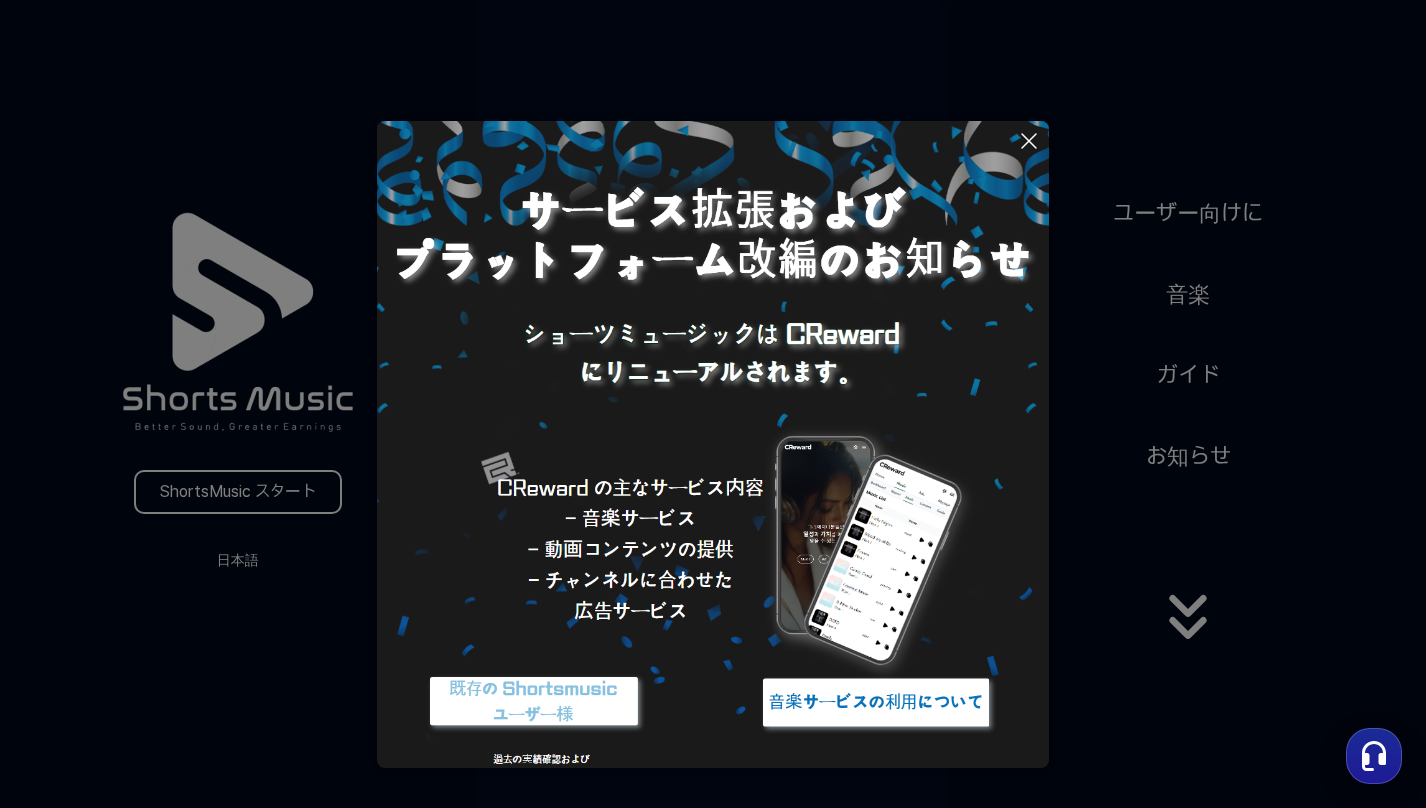 scroll, scrollTop: 0, scrollLeft: 0, axis: both 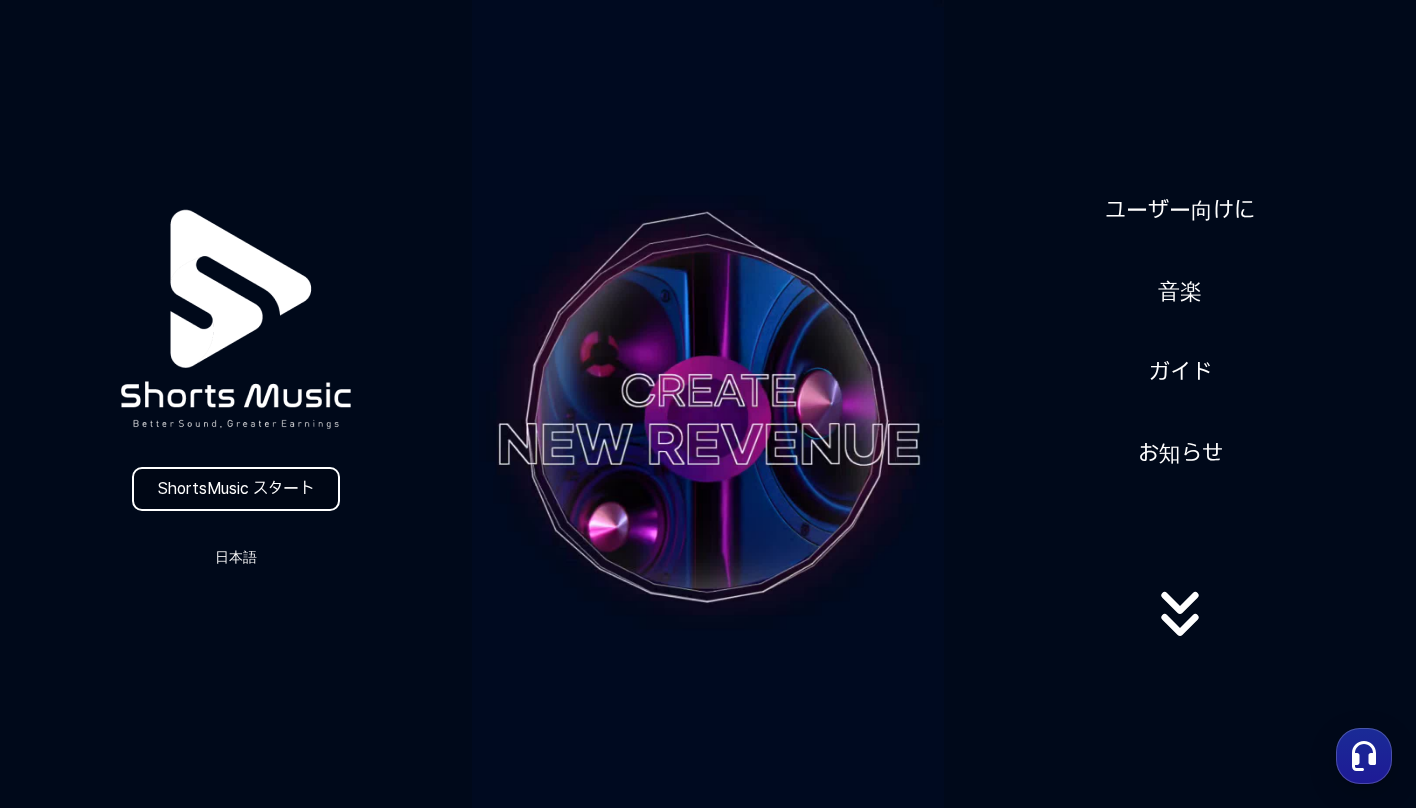 click on "ShortsMusic スタート" at bounding box center [236, 489] 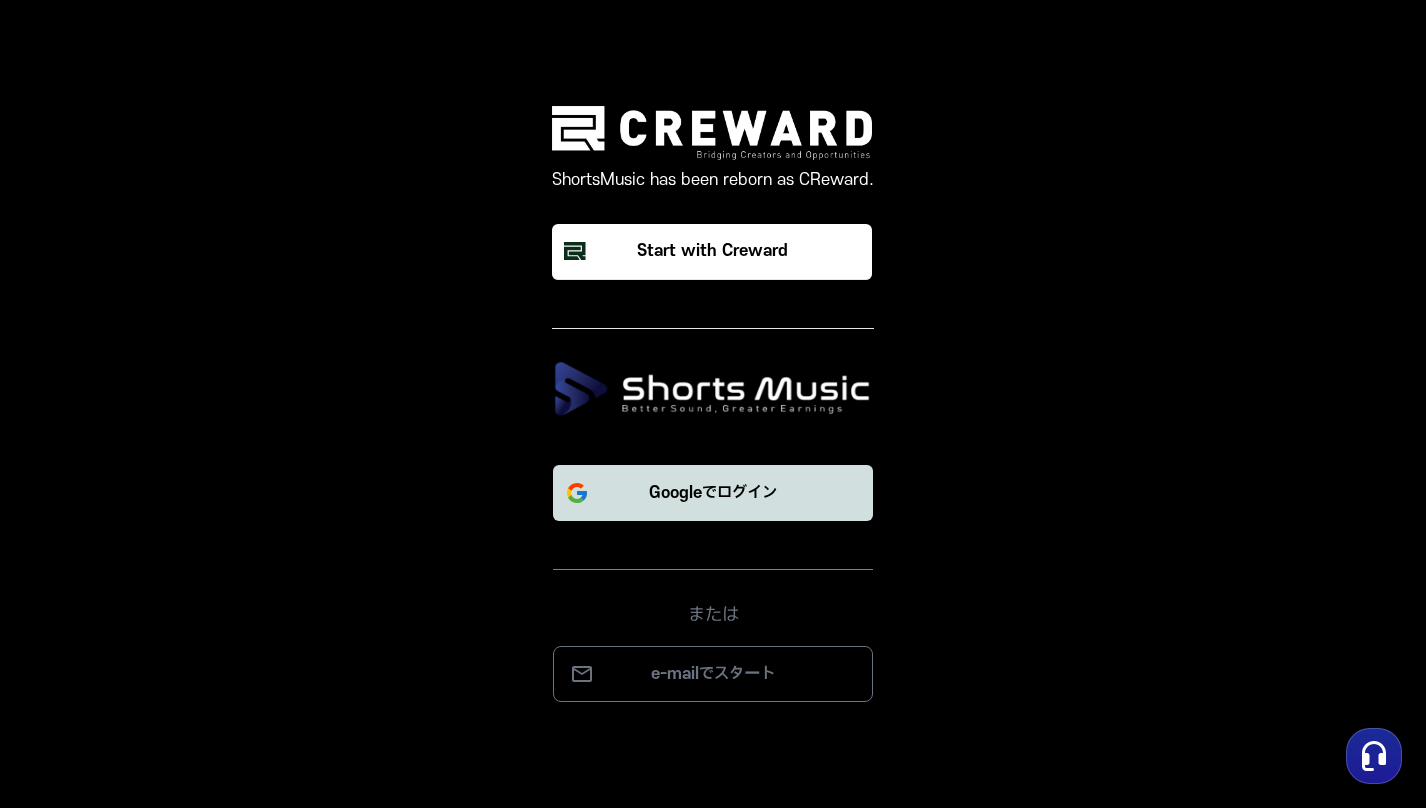 click on "Googleでログイン" at bounding box center (713, 493) 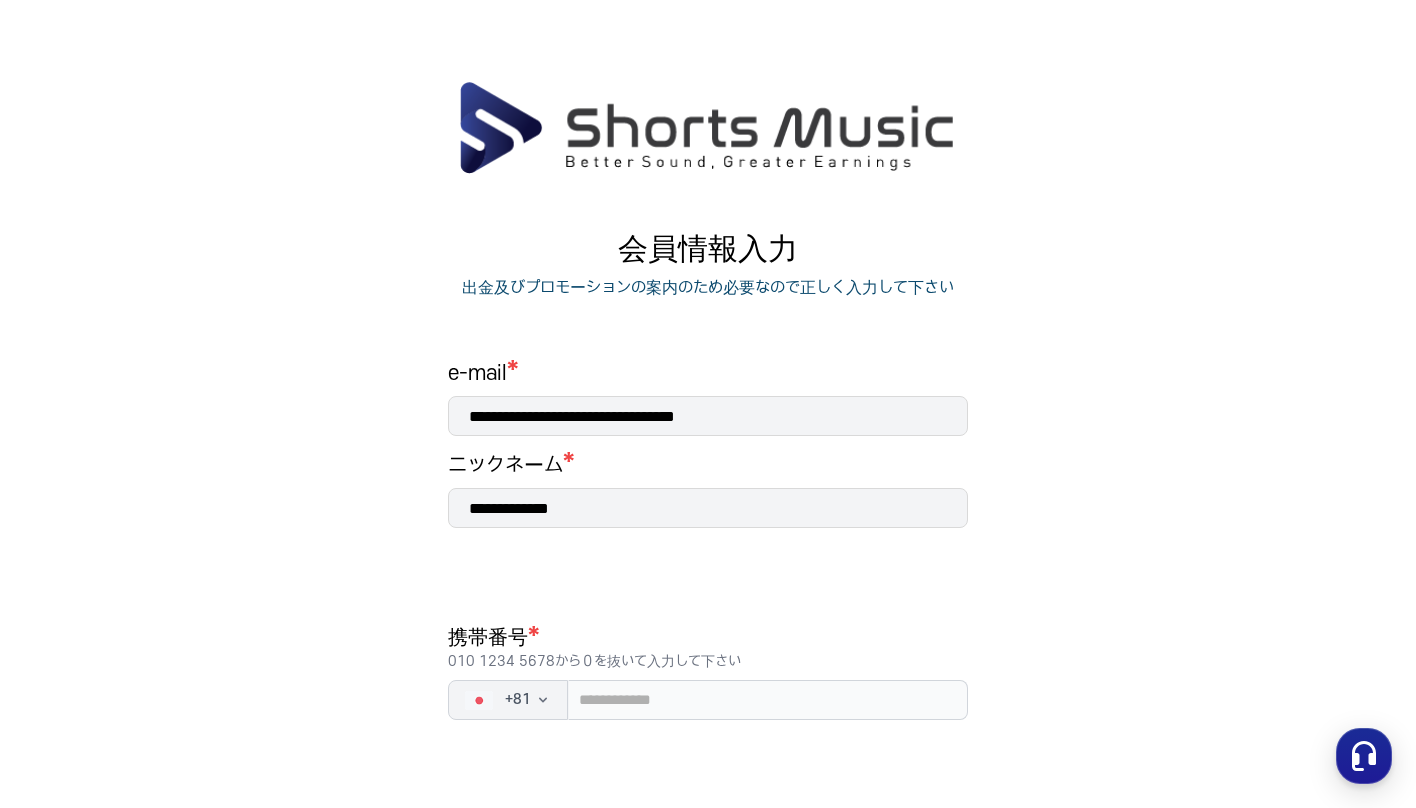 scroll, scrollTop: 0, scrollLeft: 0, axis: both 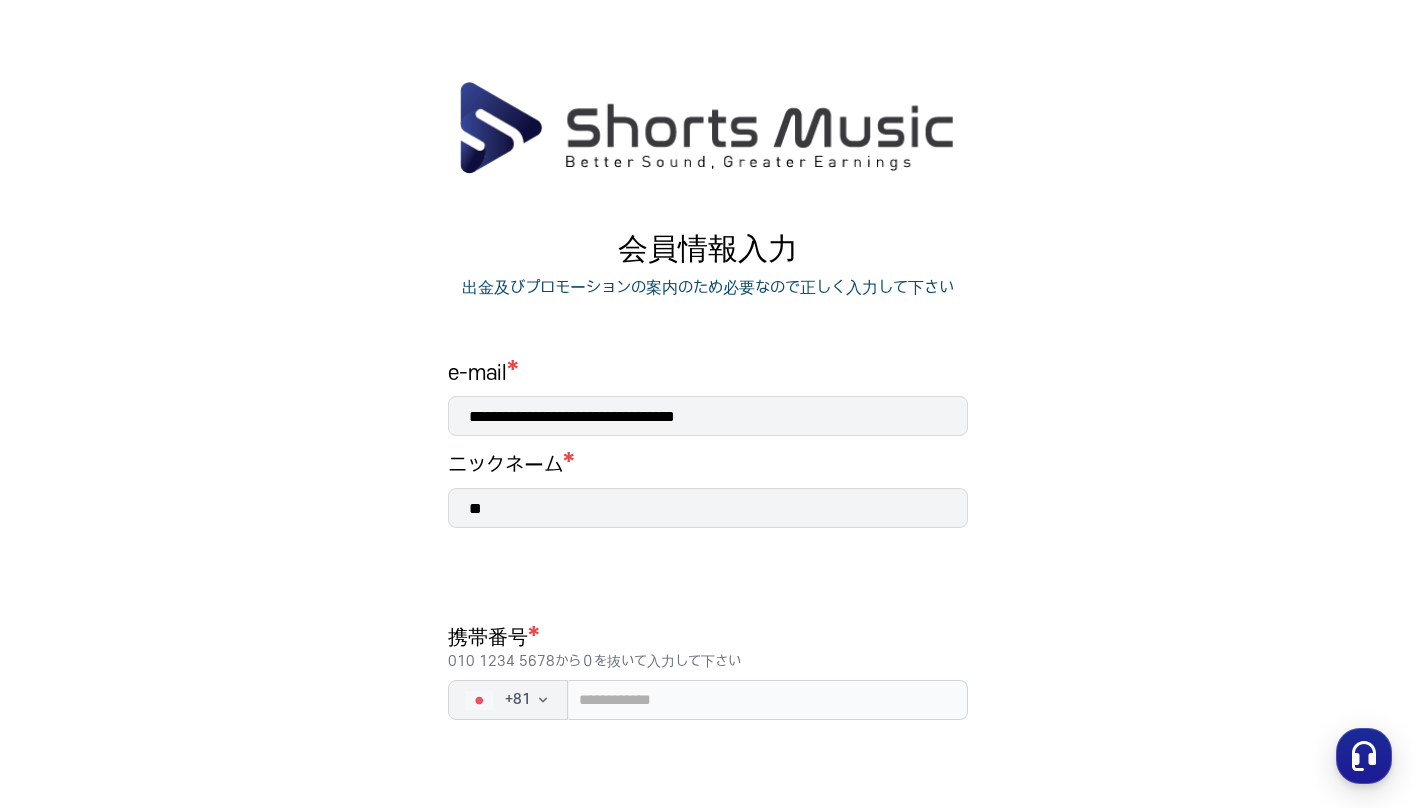 type on "*" 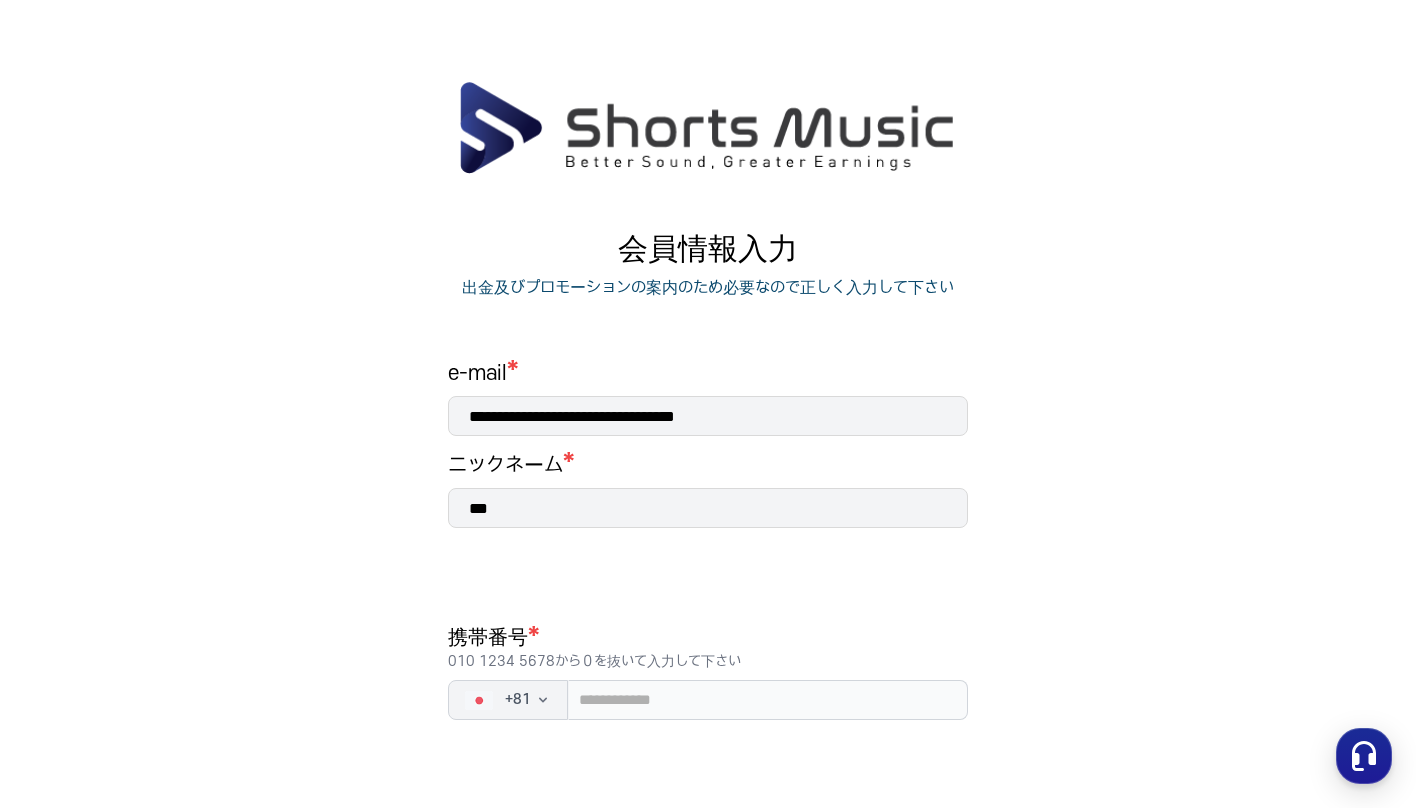 type on "***" 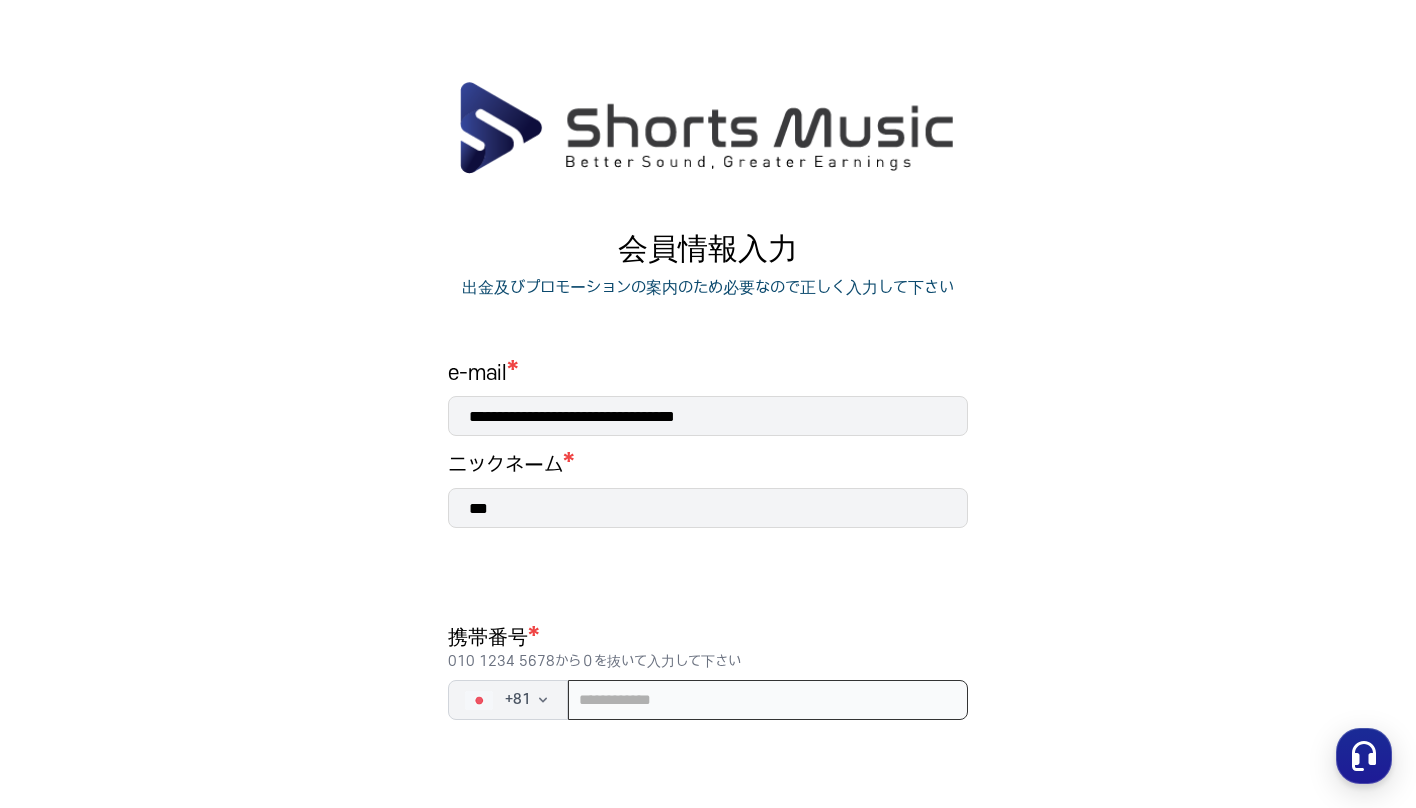 click at bounding box center (768, 700) 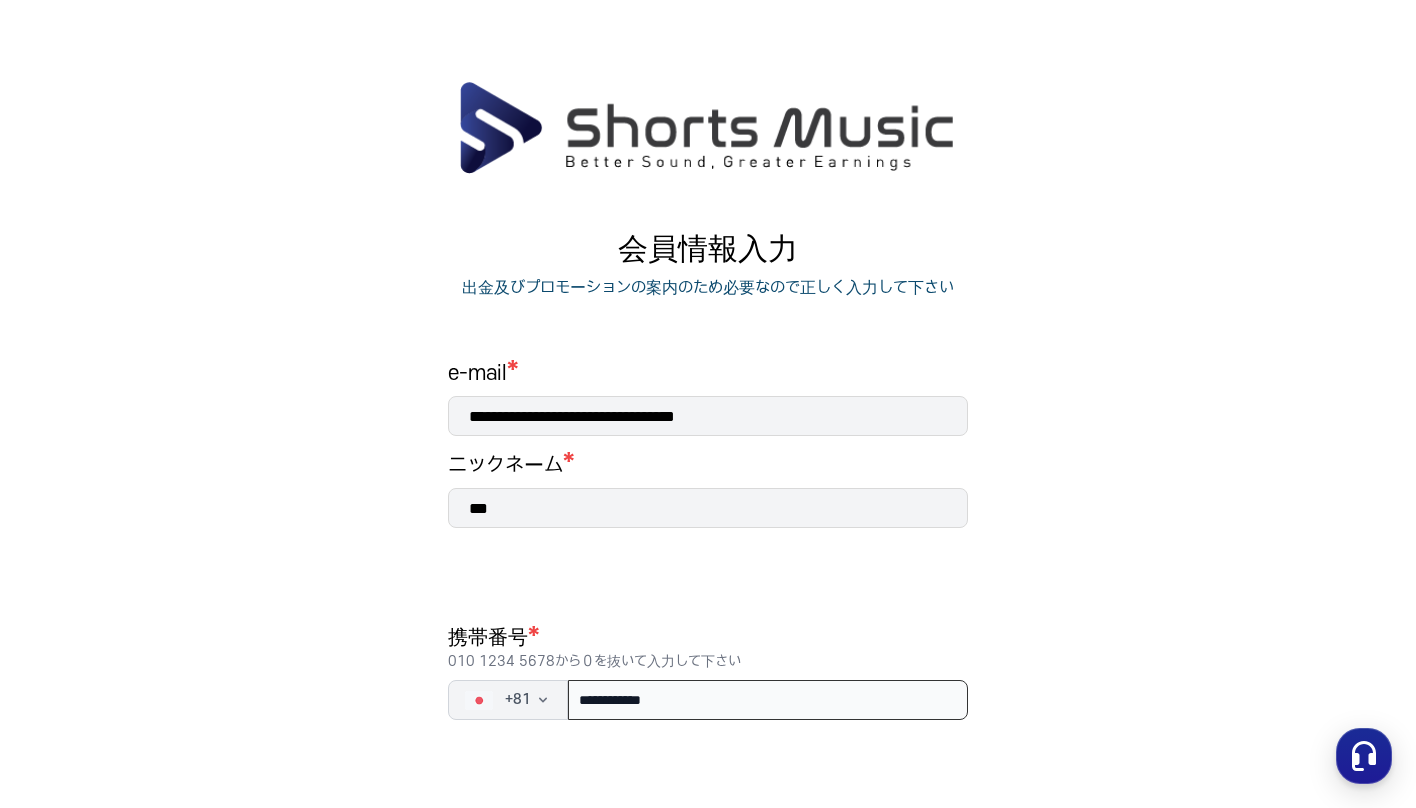 scroll, scrollTop: 200, scrollLeft: 0, axis: vertical 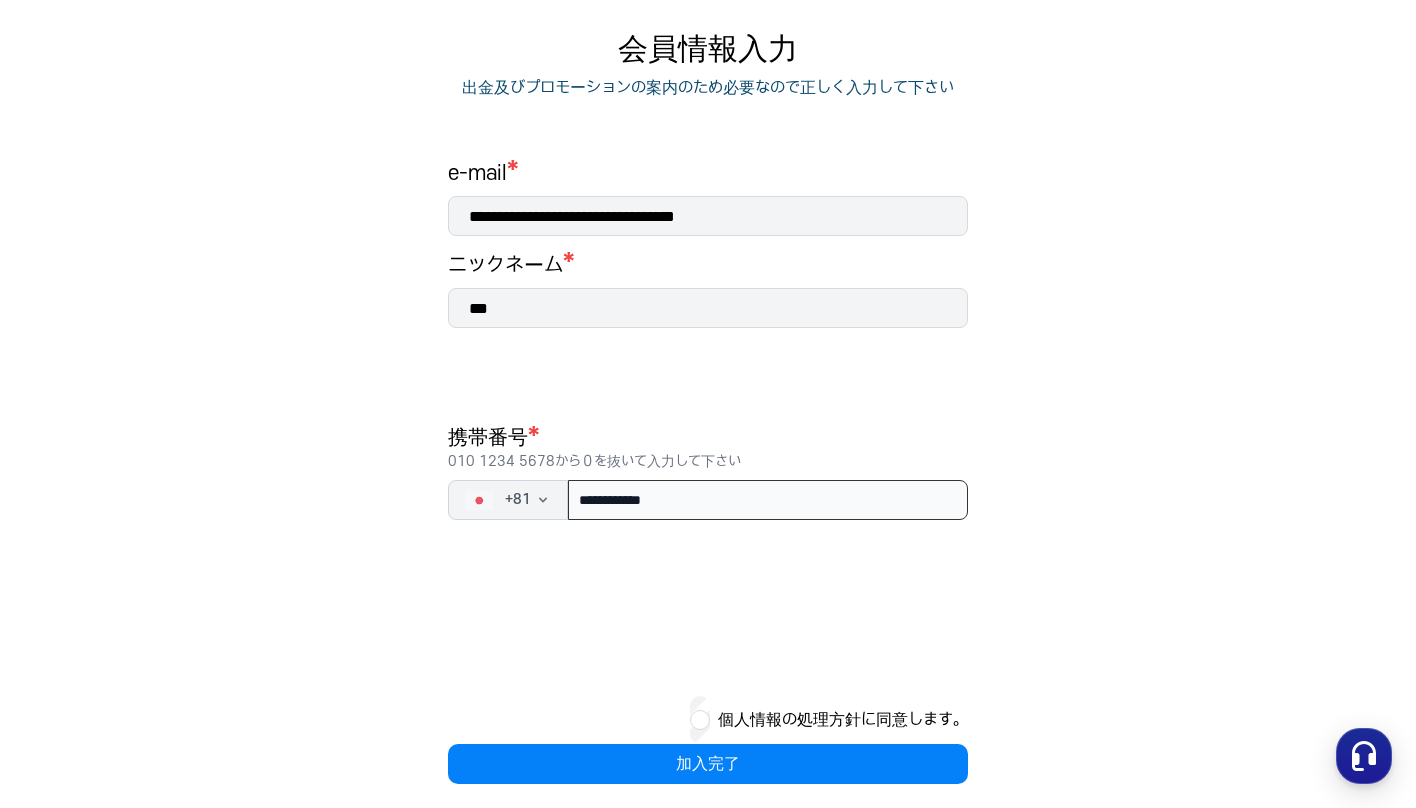 type on "**********" 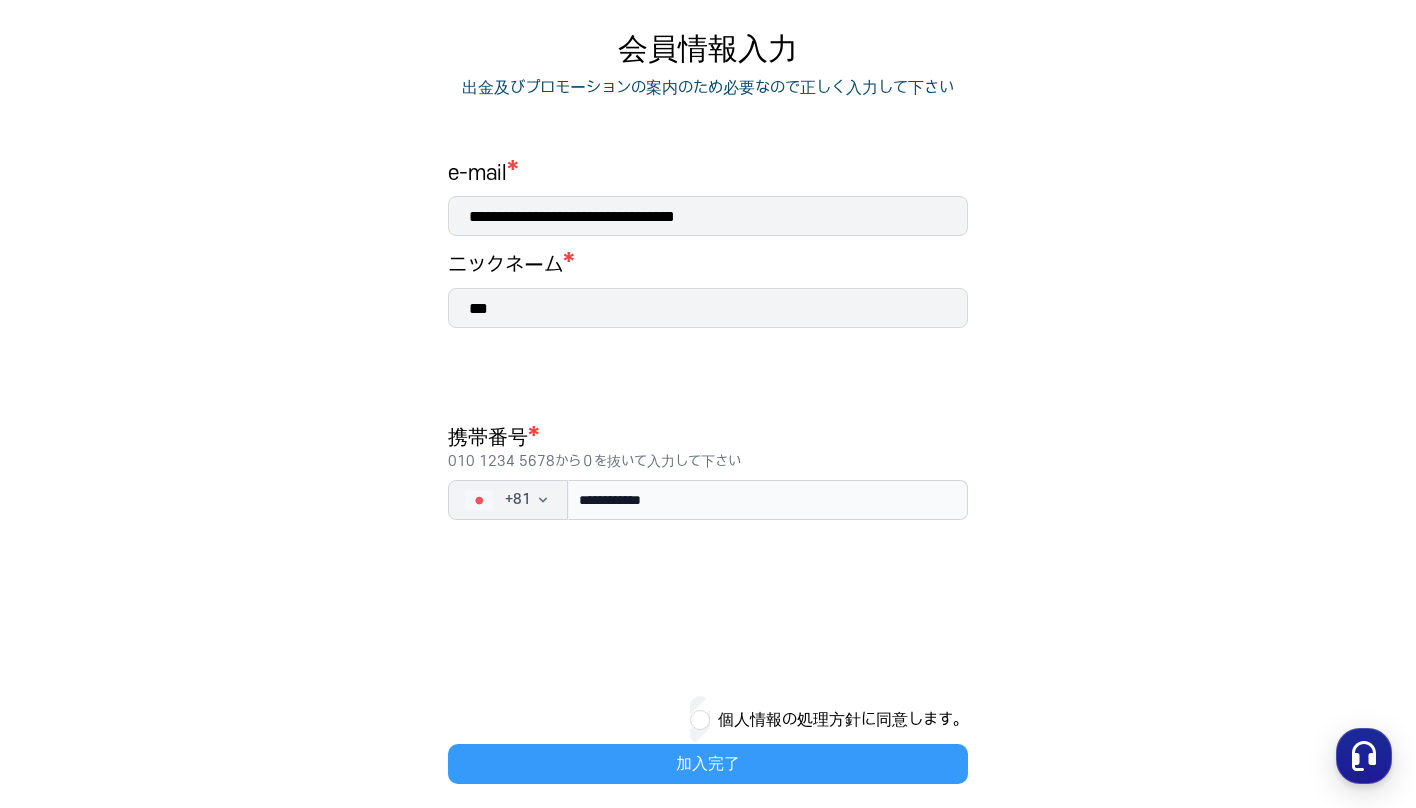 click on "加入完了" at bounding box center (708, 764) 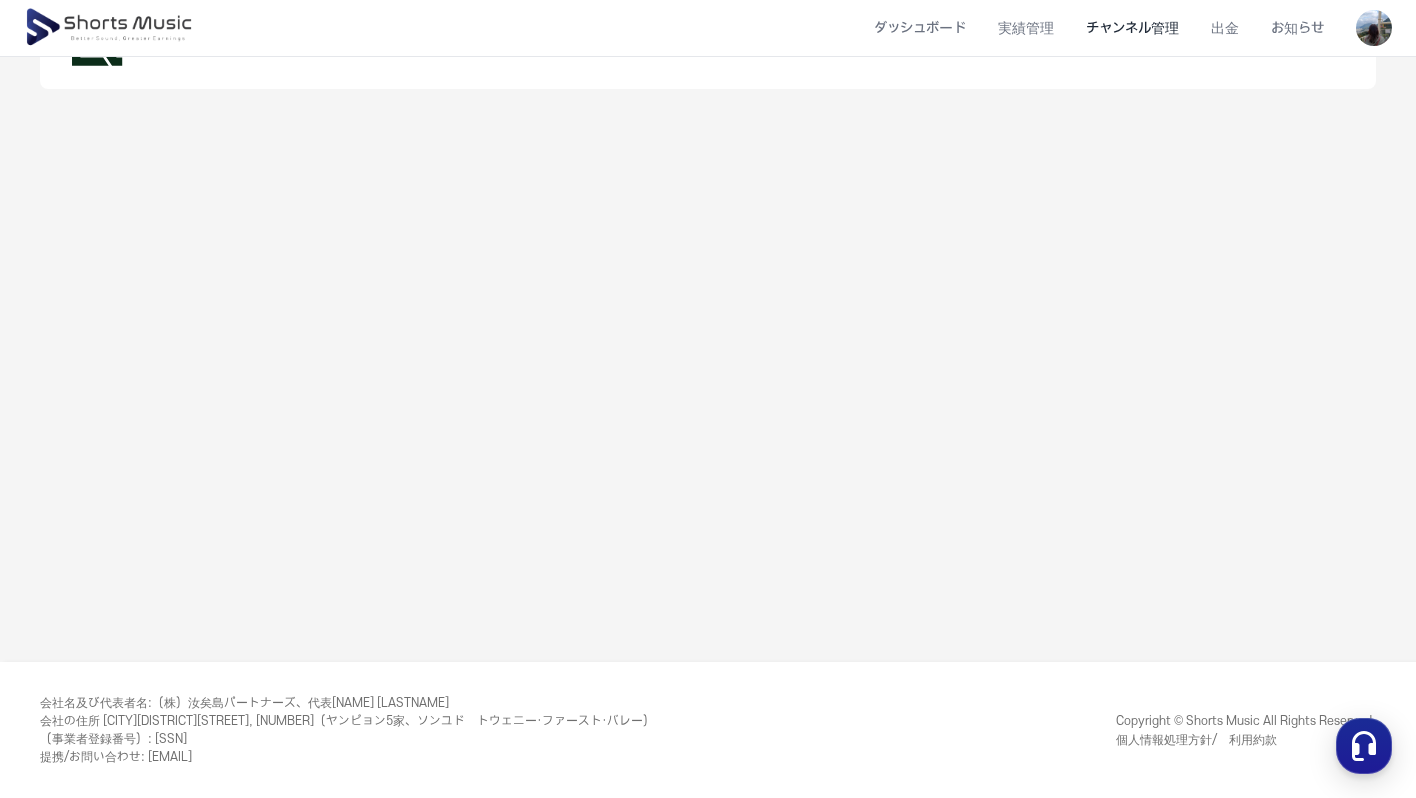scroll, scrollTop: 0, scrollLeft: 0, axis: both 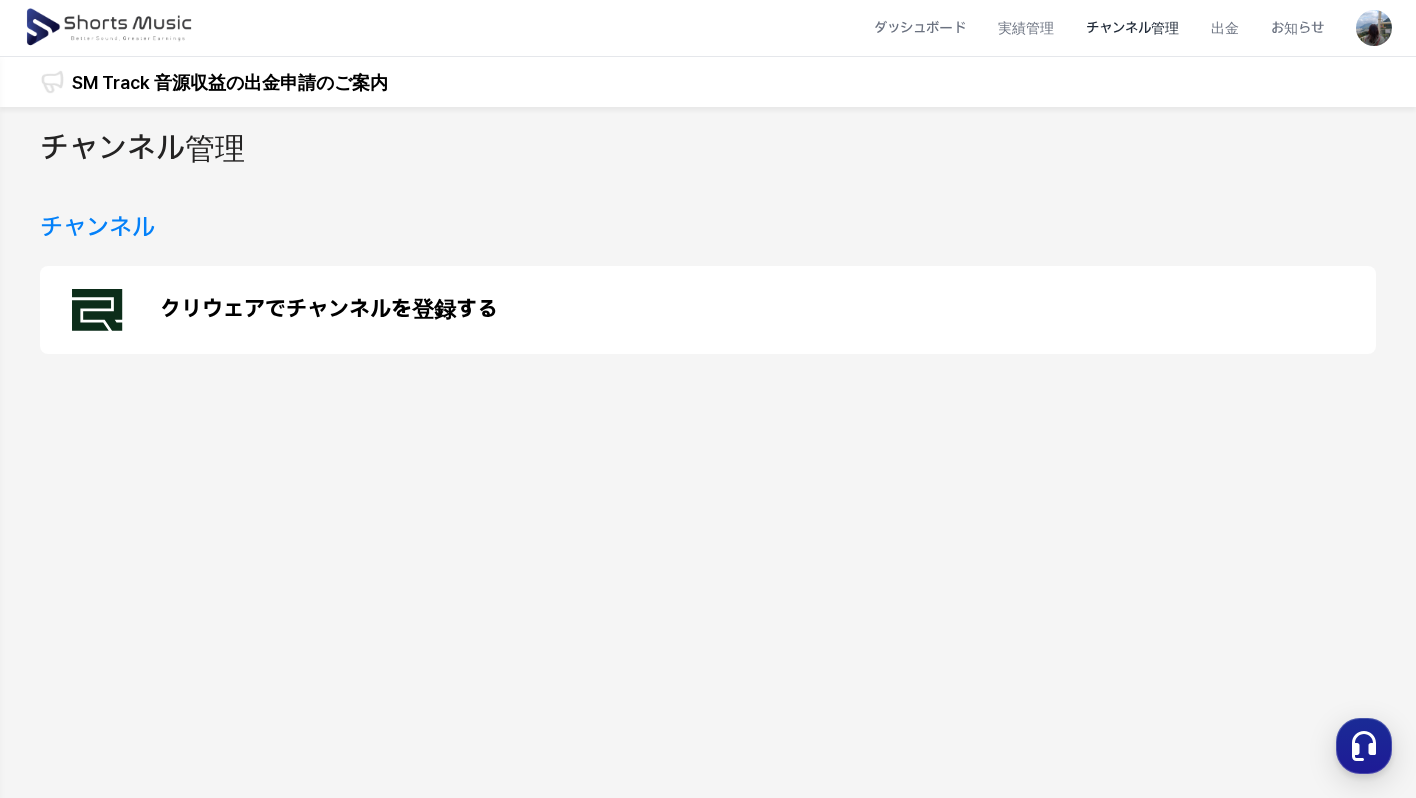 click on "クリウェアでチャンネルを登録する" at bounding box center [329, 310] 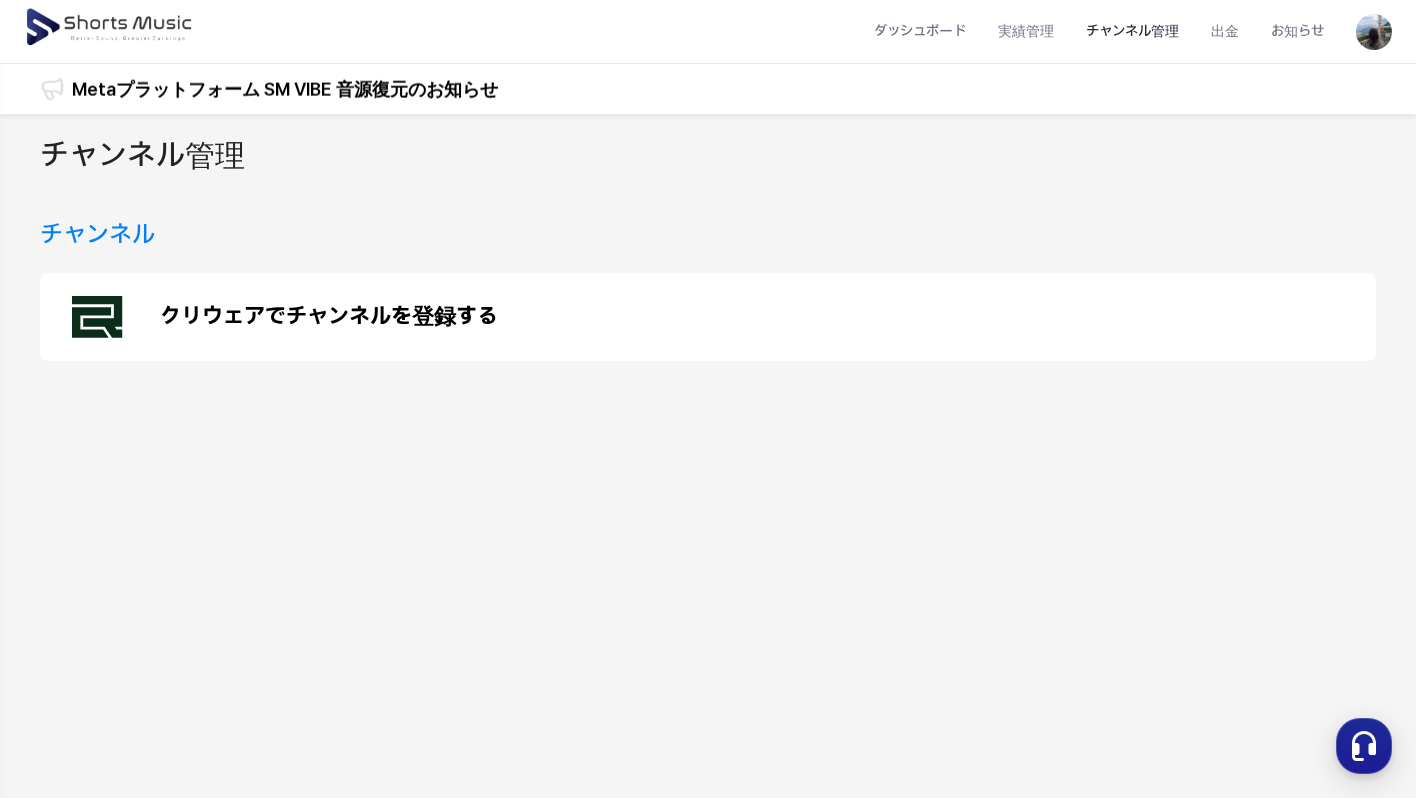 click on "クリウェアでチャンネルを登録する" at bounding box center (329, 317) 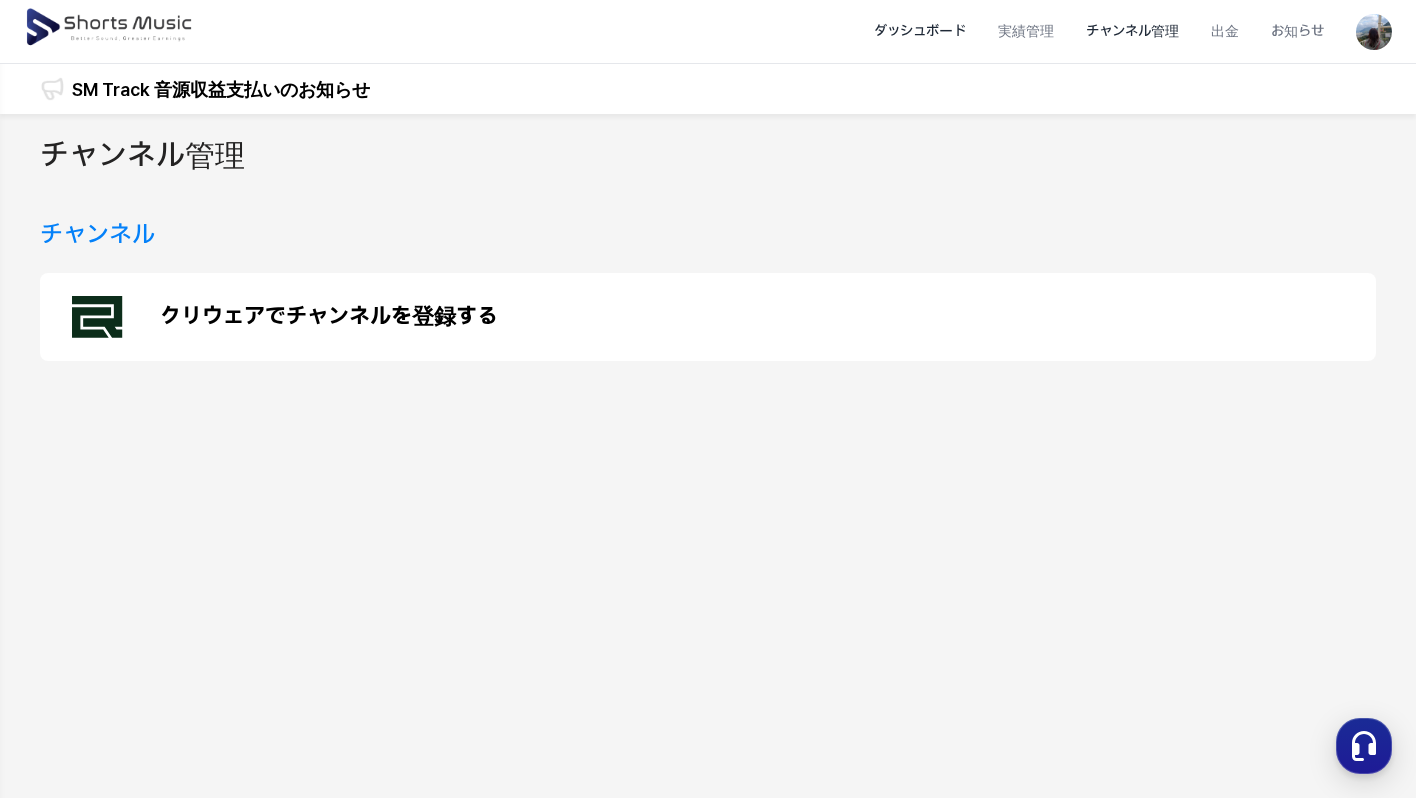 click on "ダッシュボード" at bounding box center (920, 31) 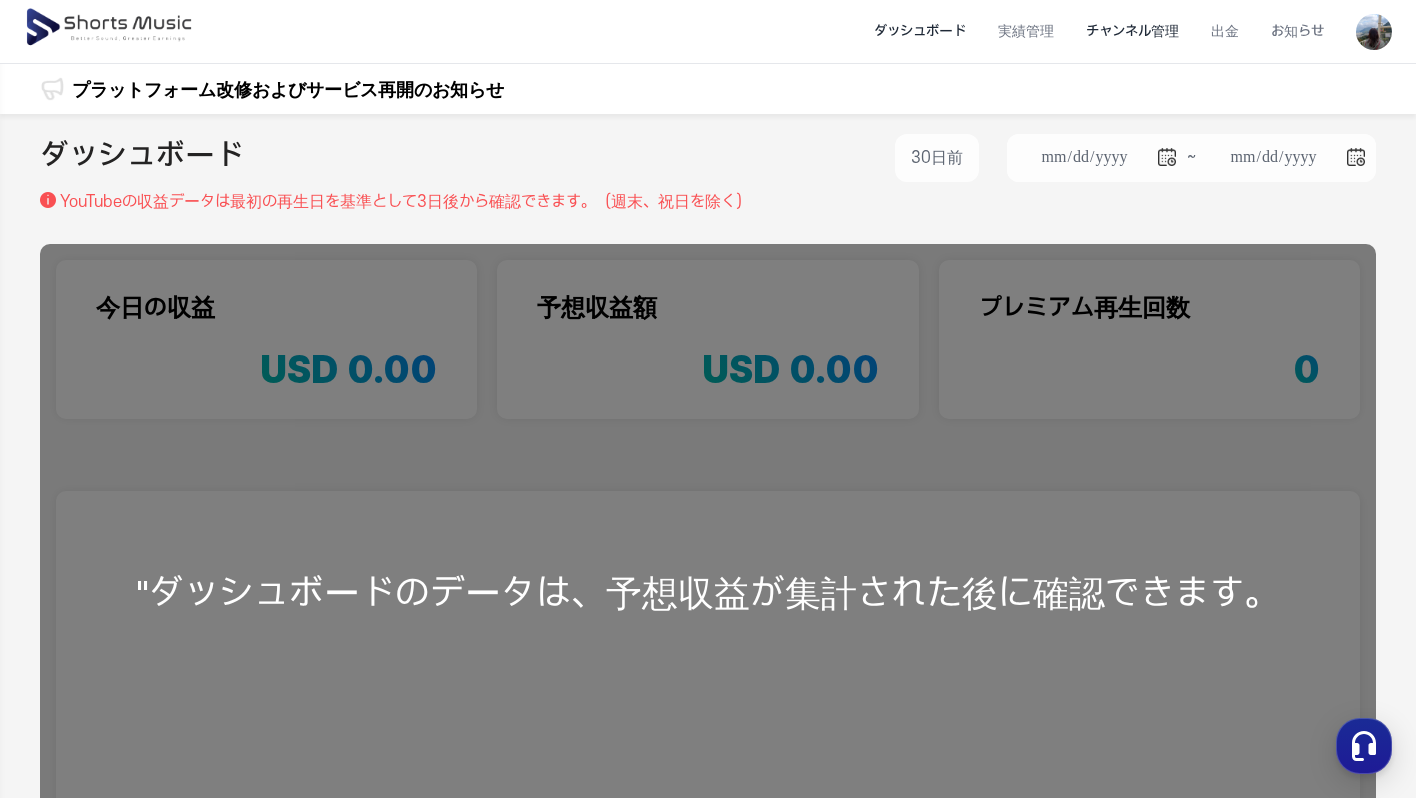 click on "チャンネル管理" at bounding box center [1132, 31] 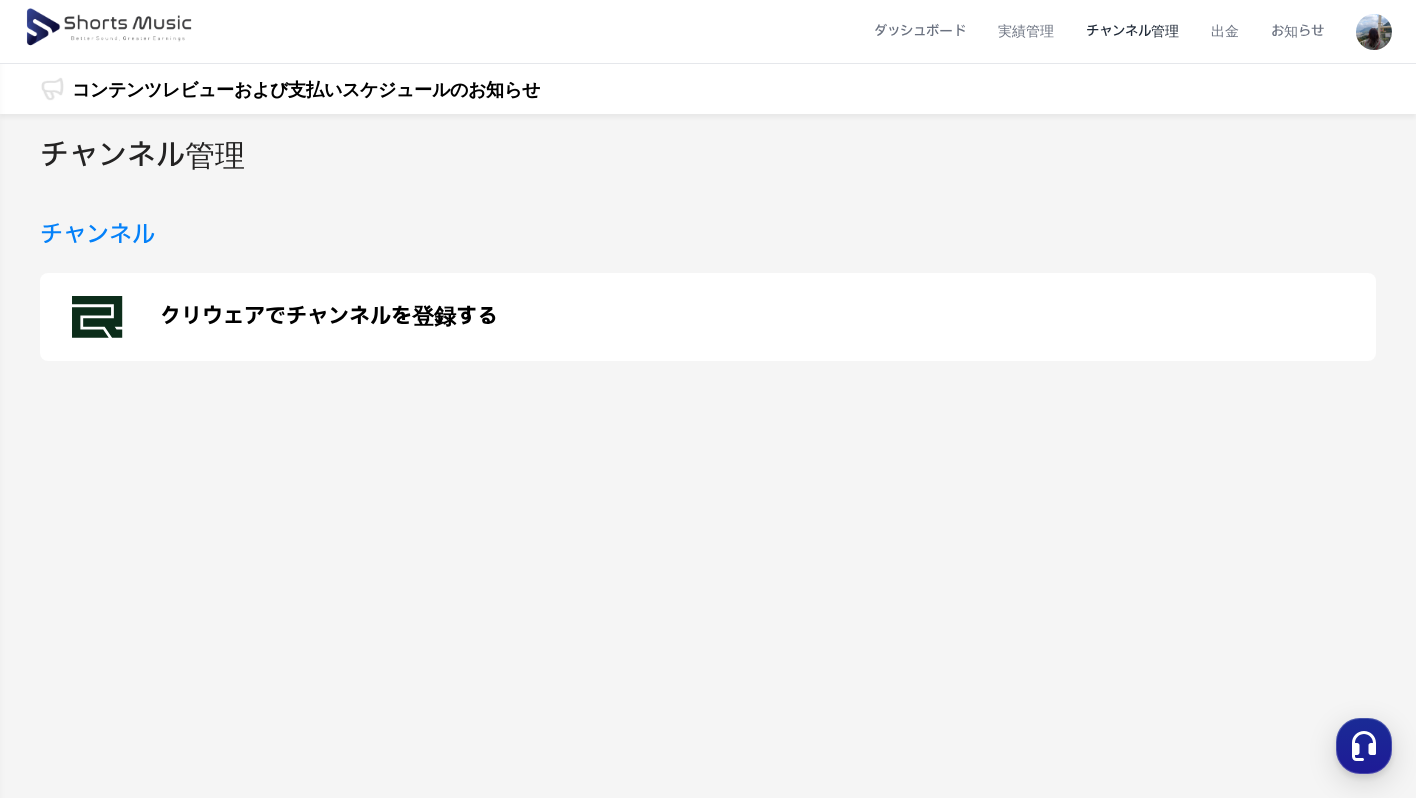 click on "クリウェアでチャンネルを登録する" at bounding box center [708, 317] 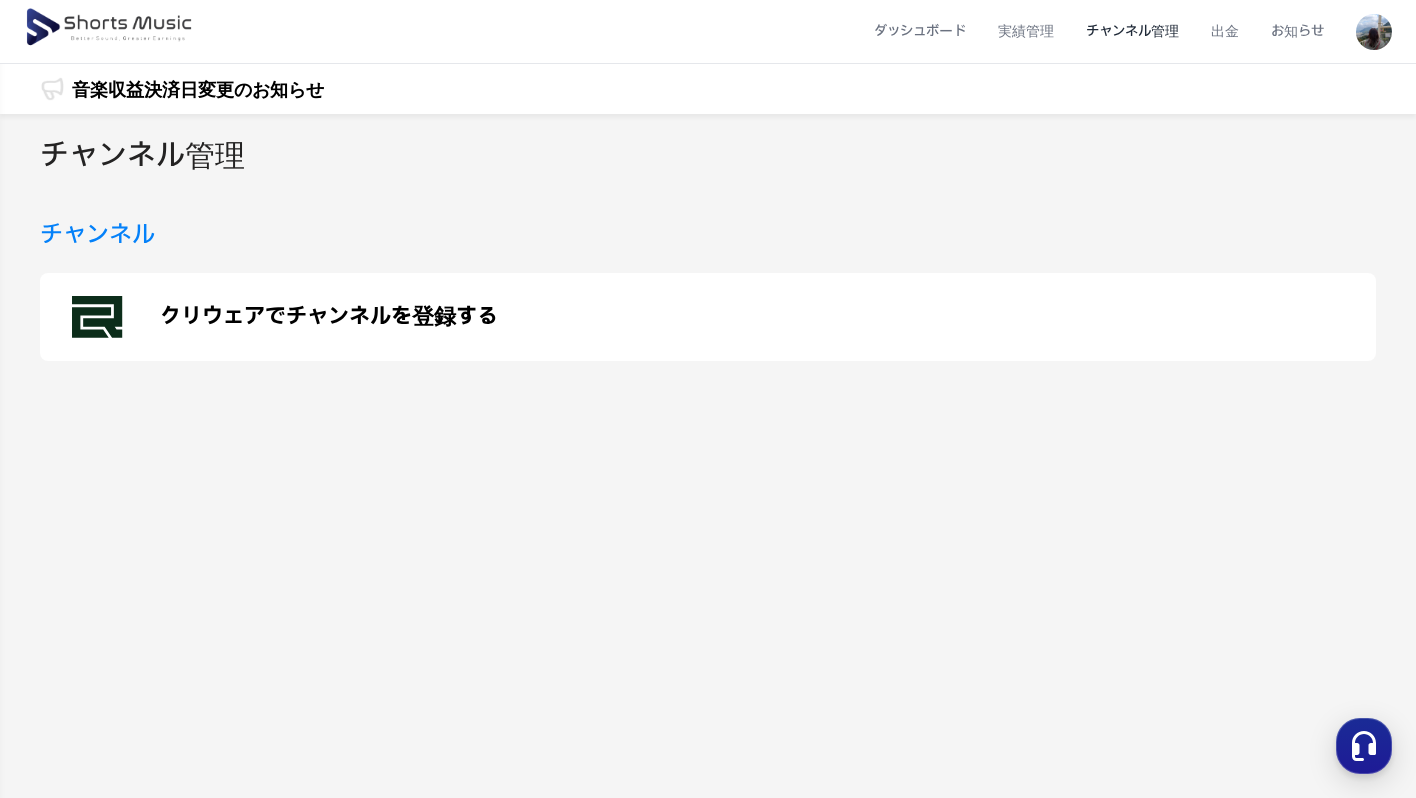 click at bounding box center (110, 28) 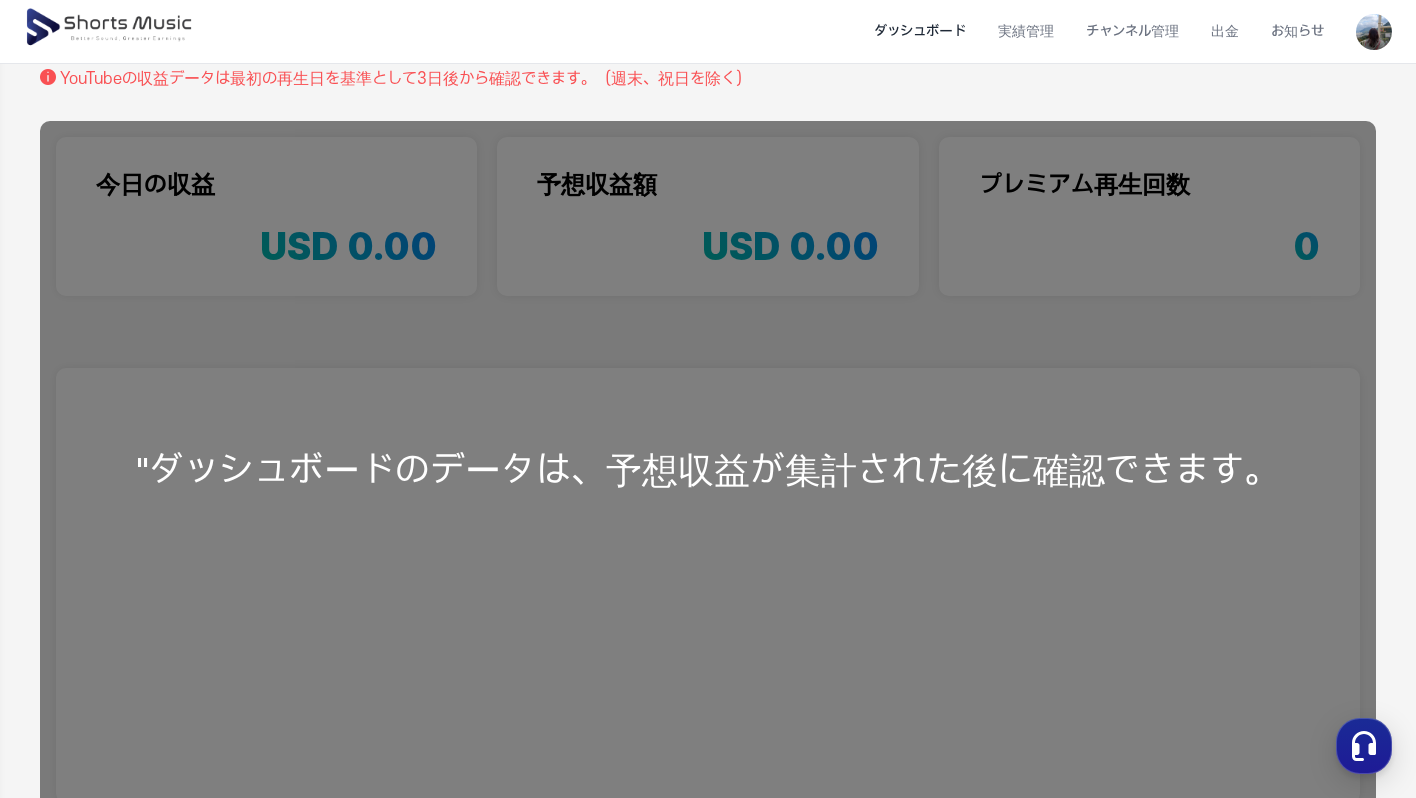 scroll, scrollTop: 0, scrollLeft: 0, axis: both 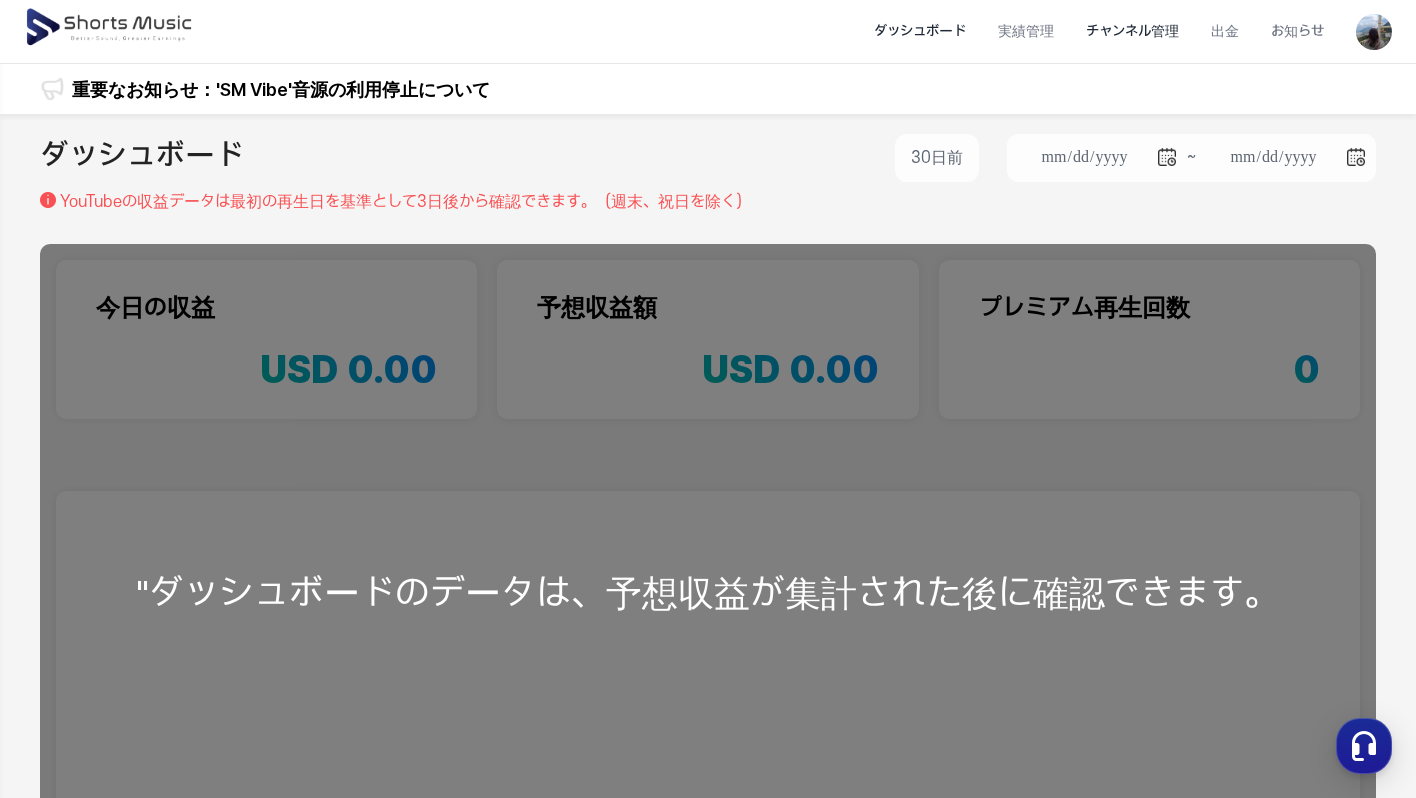 click on "チャンネル管理" at bounding box center [1132, 31] 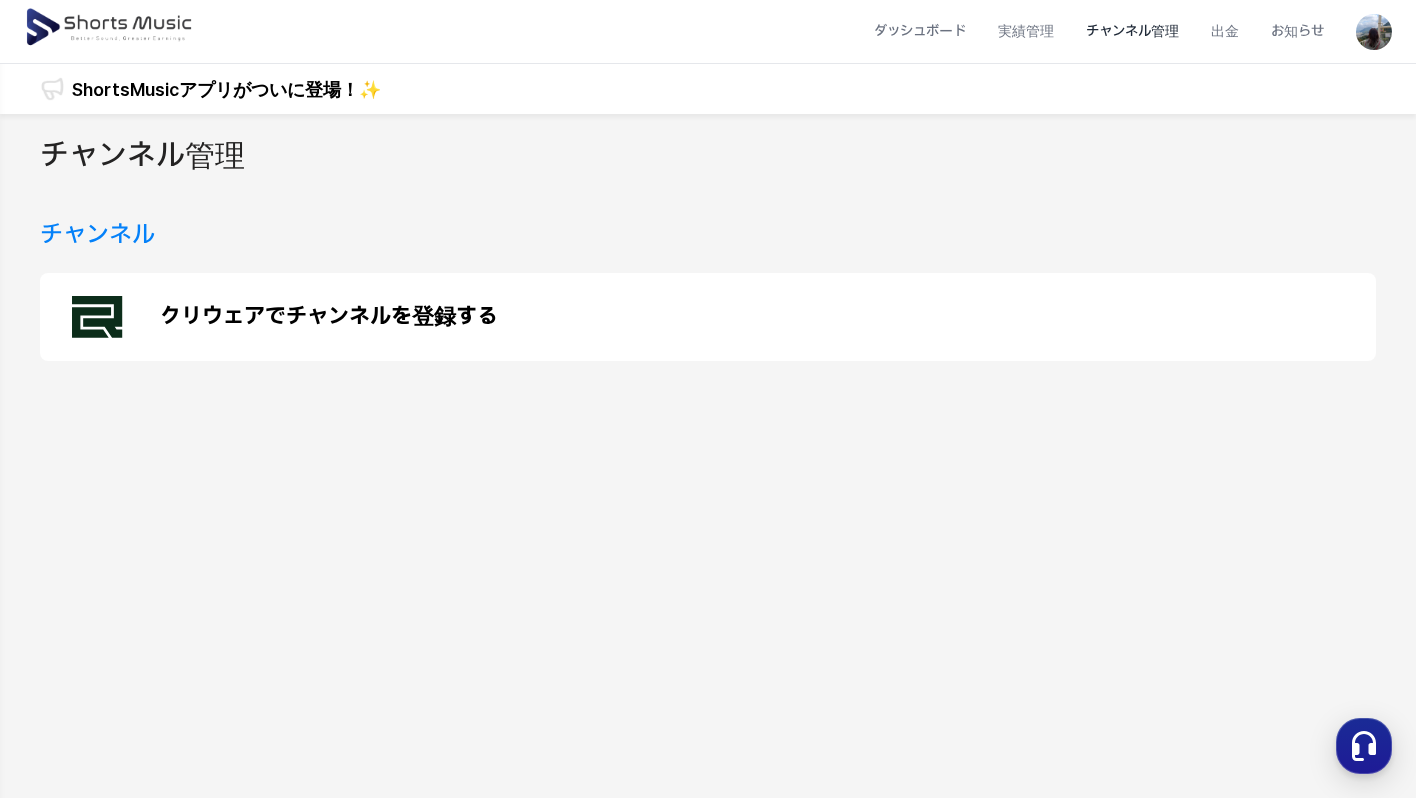 click on "チャンネル" at bounding box center (97, 235) 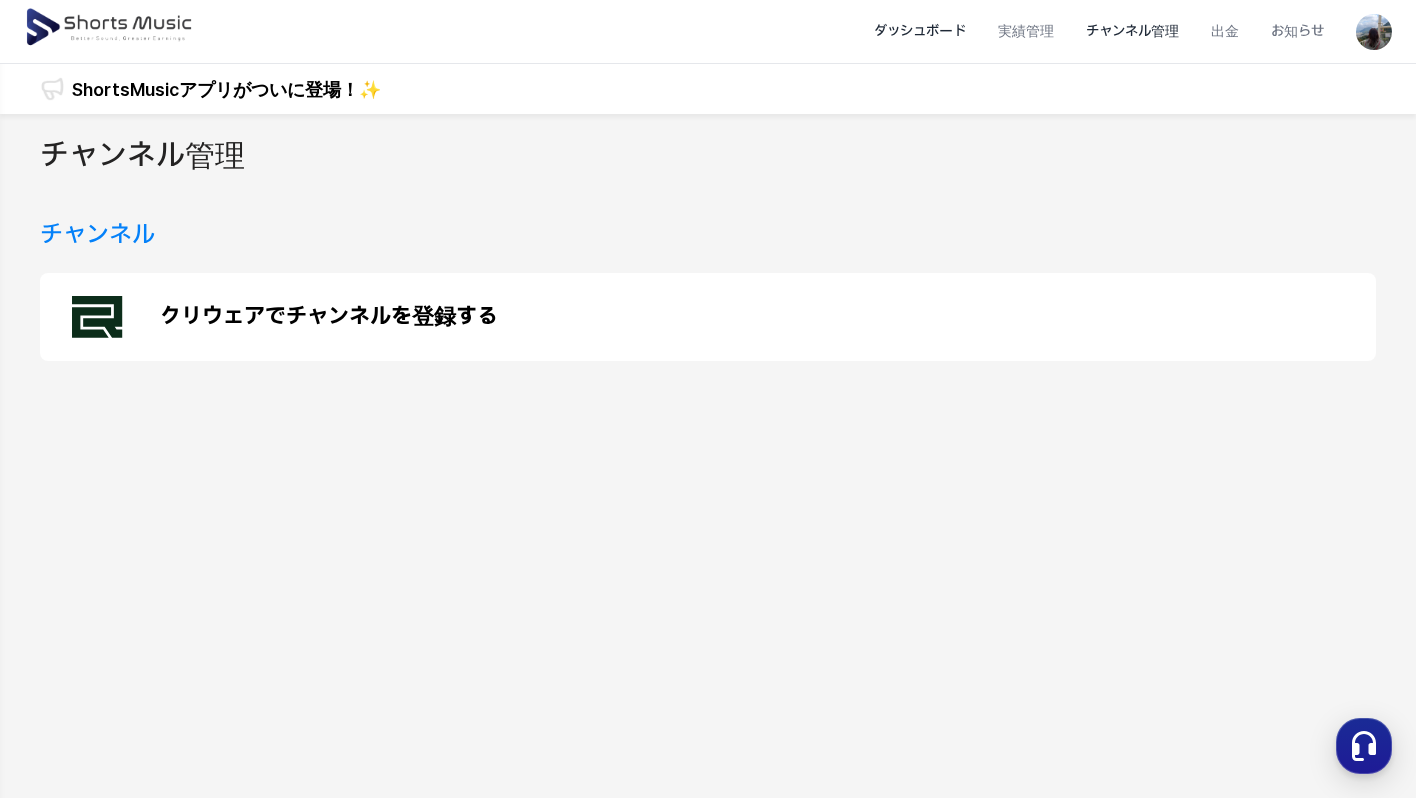 click on "ダッシュボード" at bounding box center (920, 31) 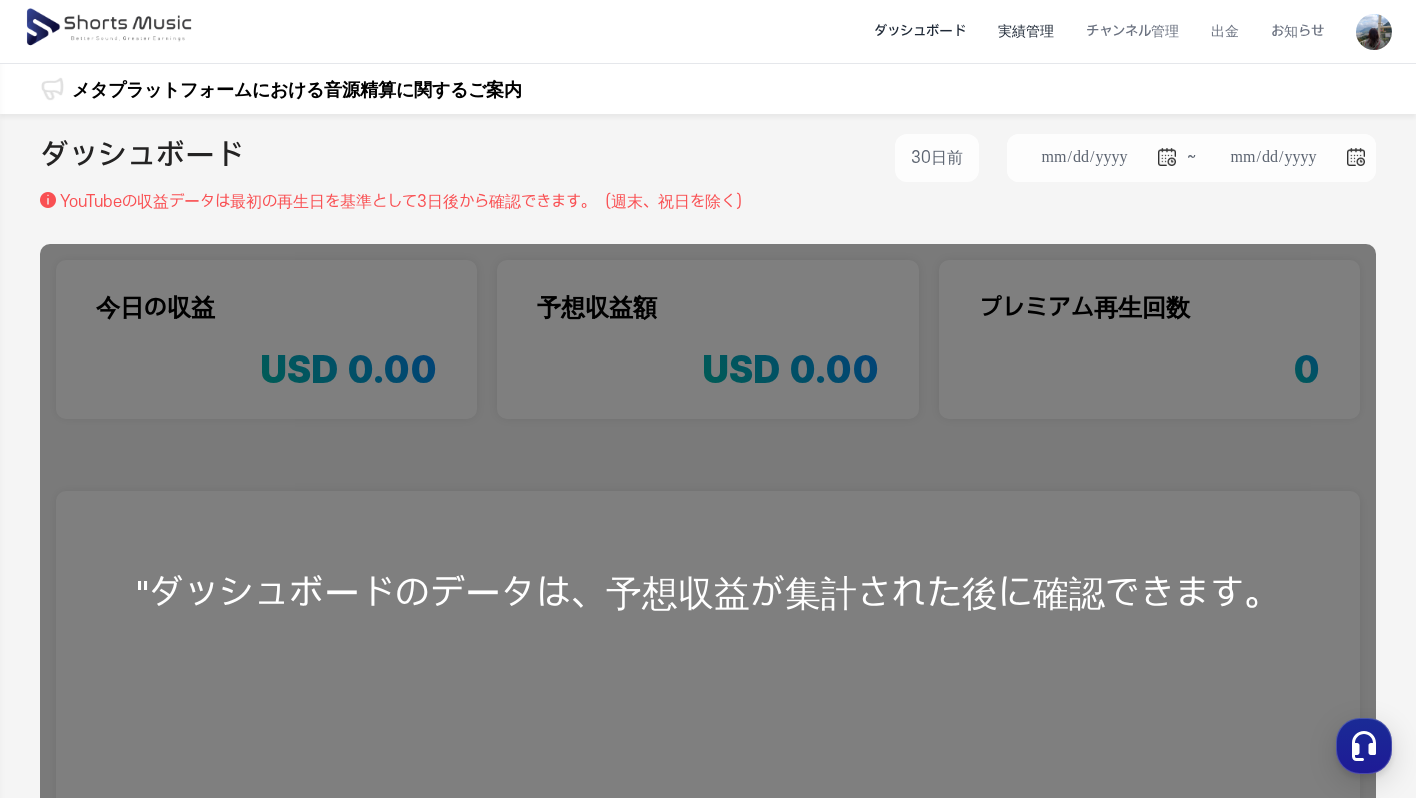 click on "実績管理" at bounding box center [1026, 31] 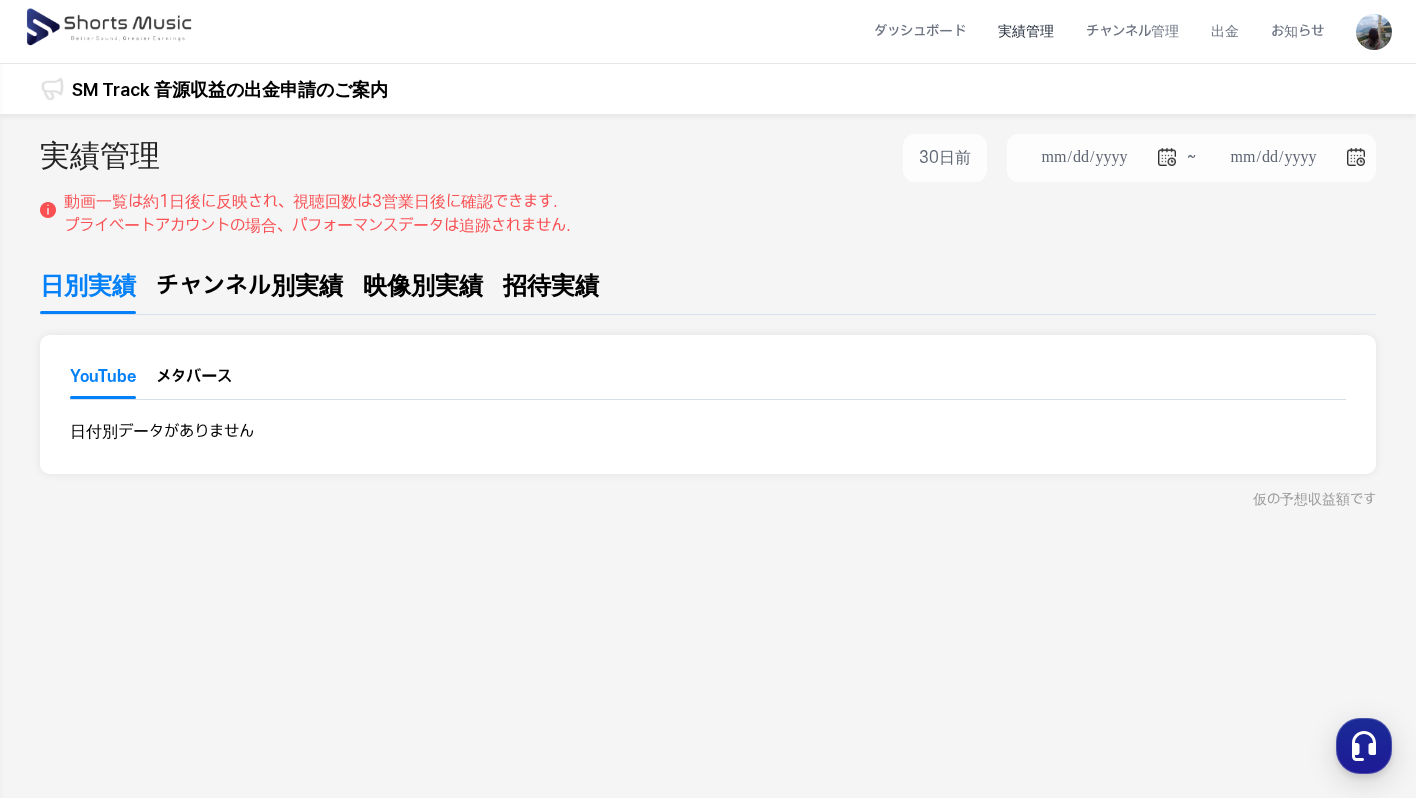 click on "映像別実績" at bounding box center [423, 286] 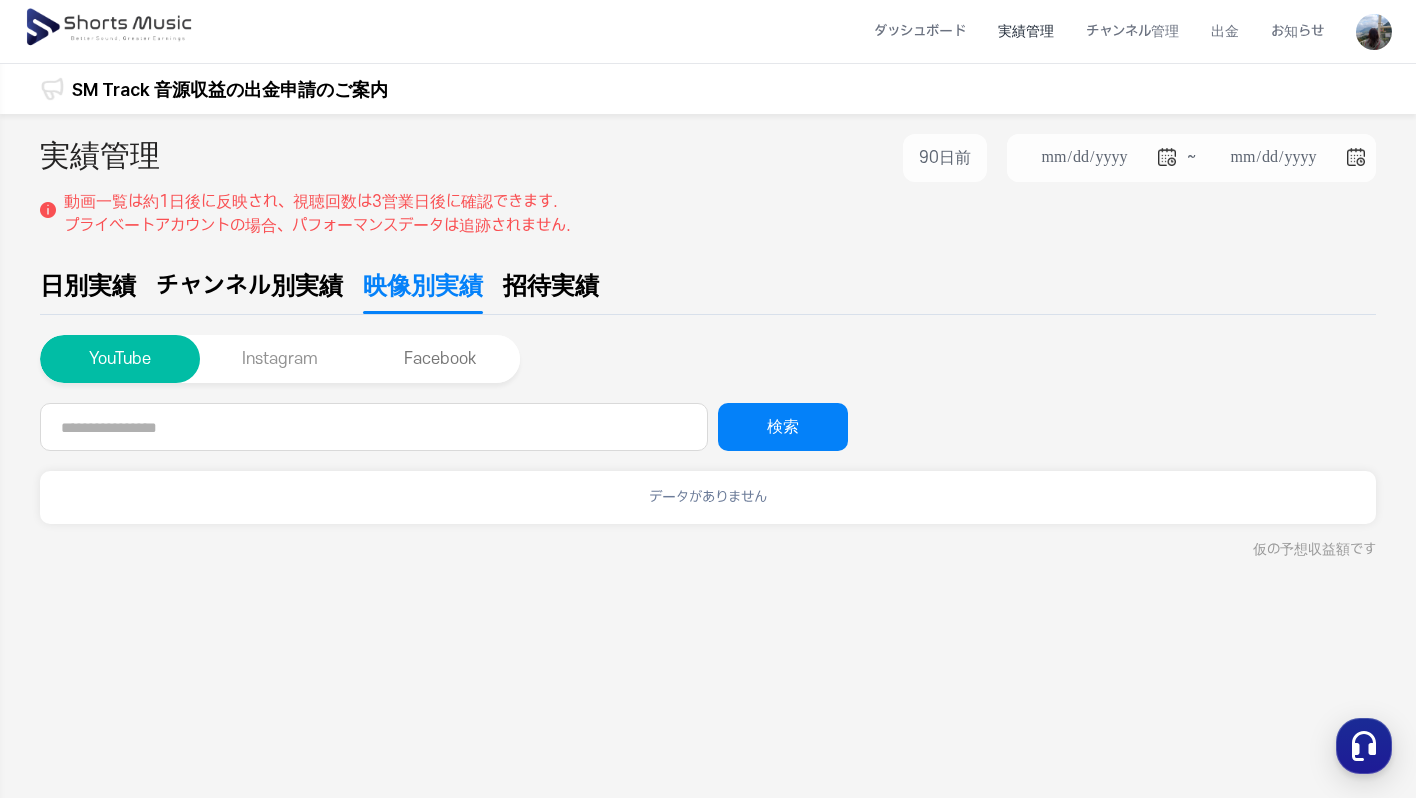 click on "Instagram" at bounding box center [280, 359] 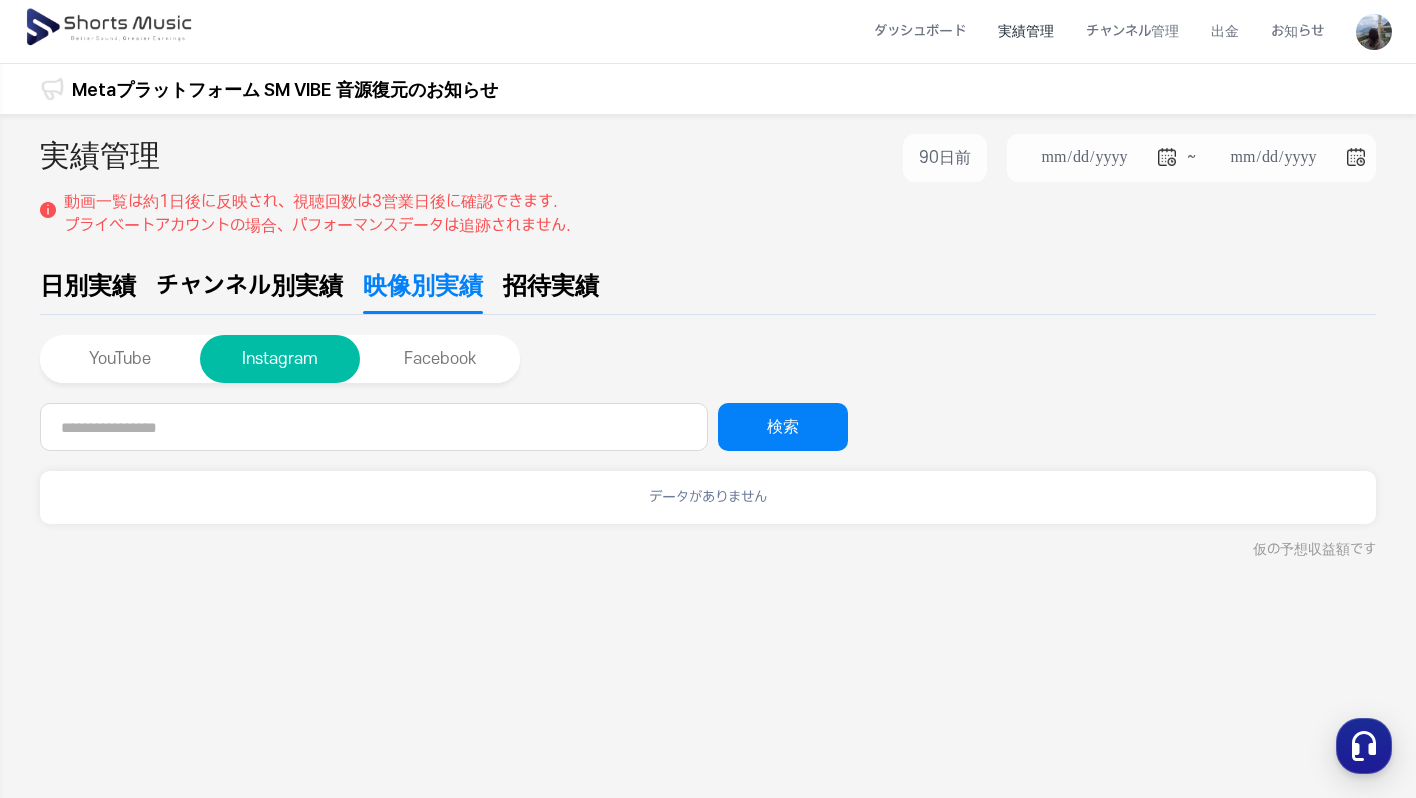 click on "実績管理" at bounding box center [1026, 31] 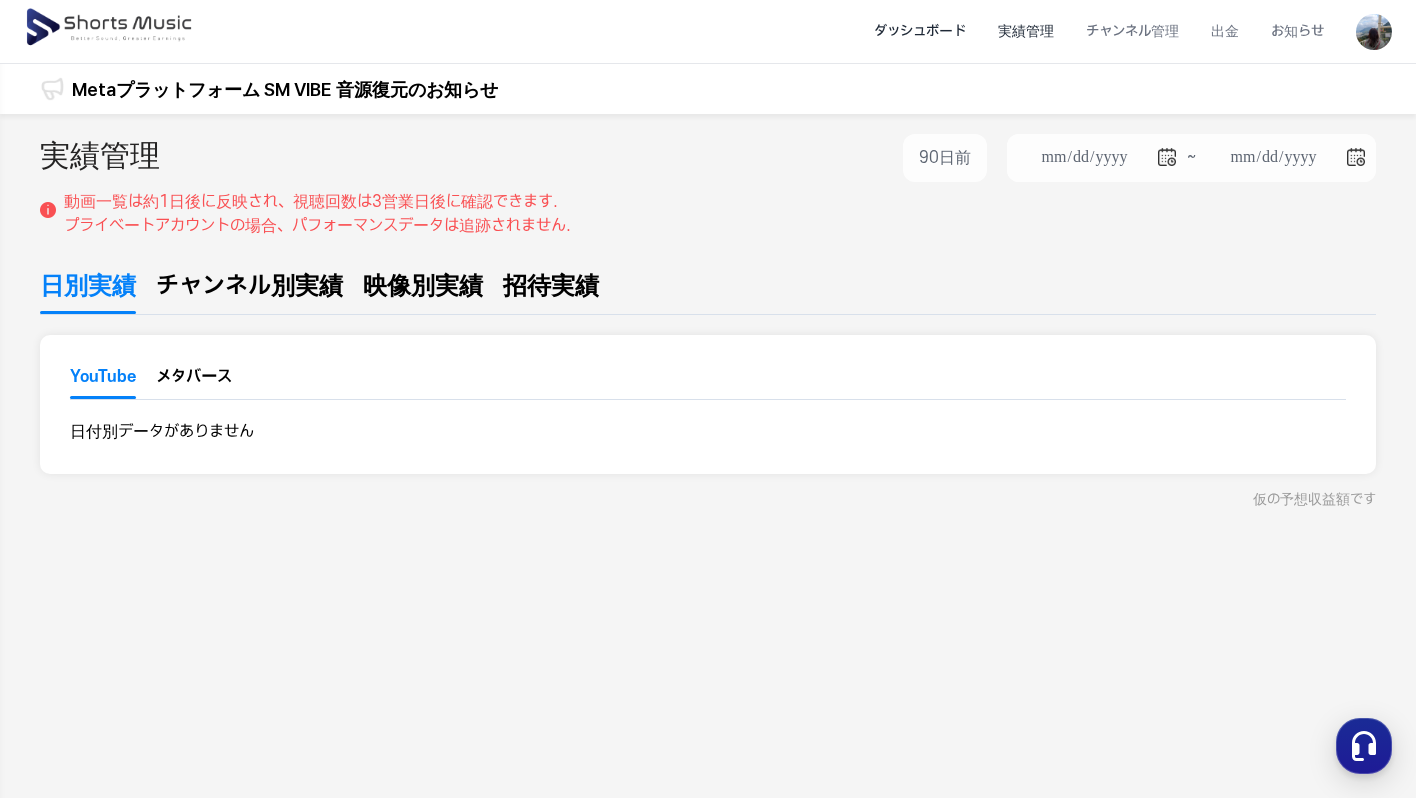 click on "ダッシュボード" at bounding box center [920, 31] 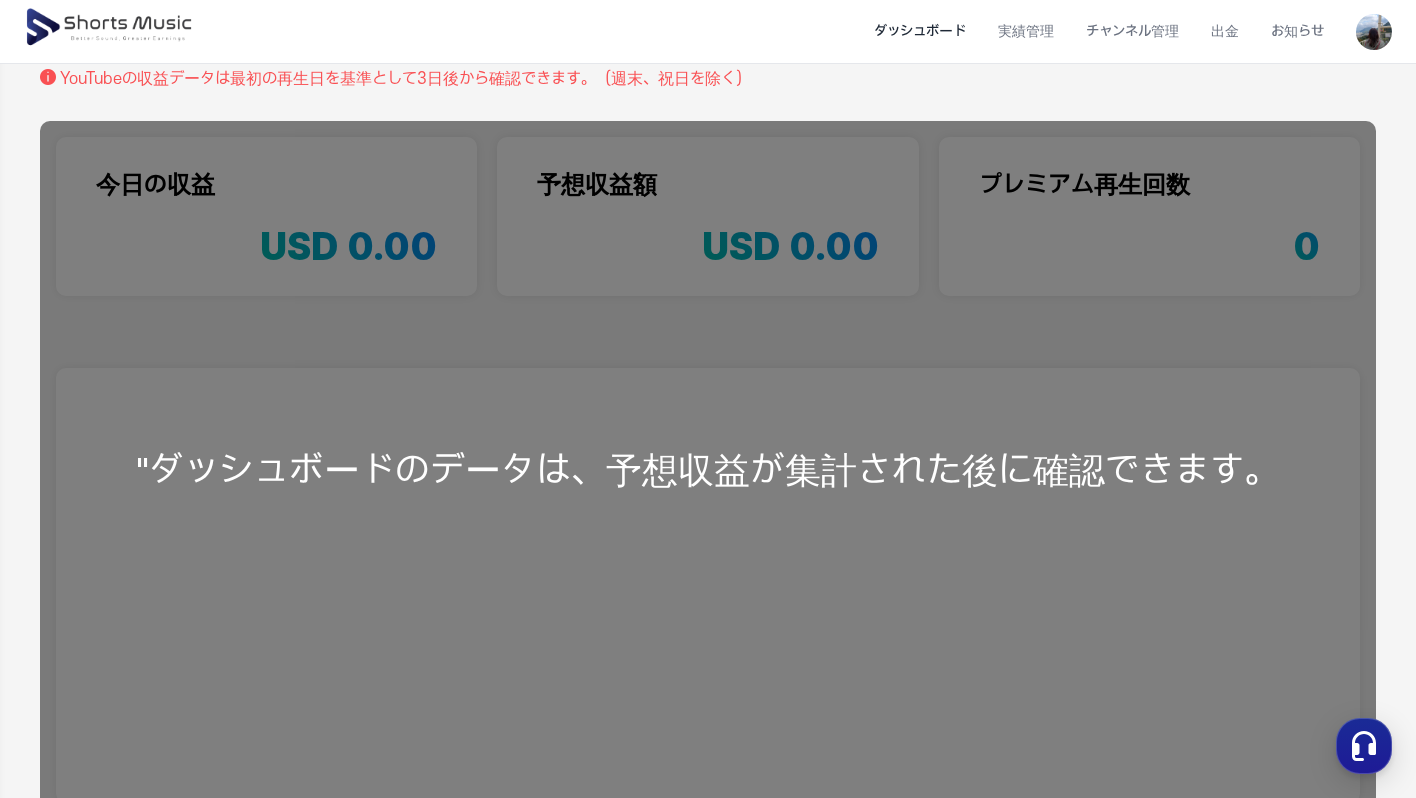 scroll, scrollTop: 0, scrollLeft: 0, axis: both 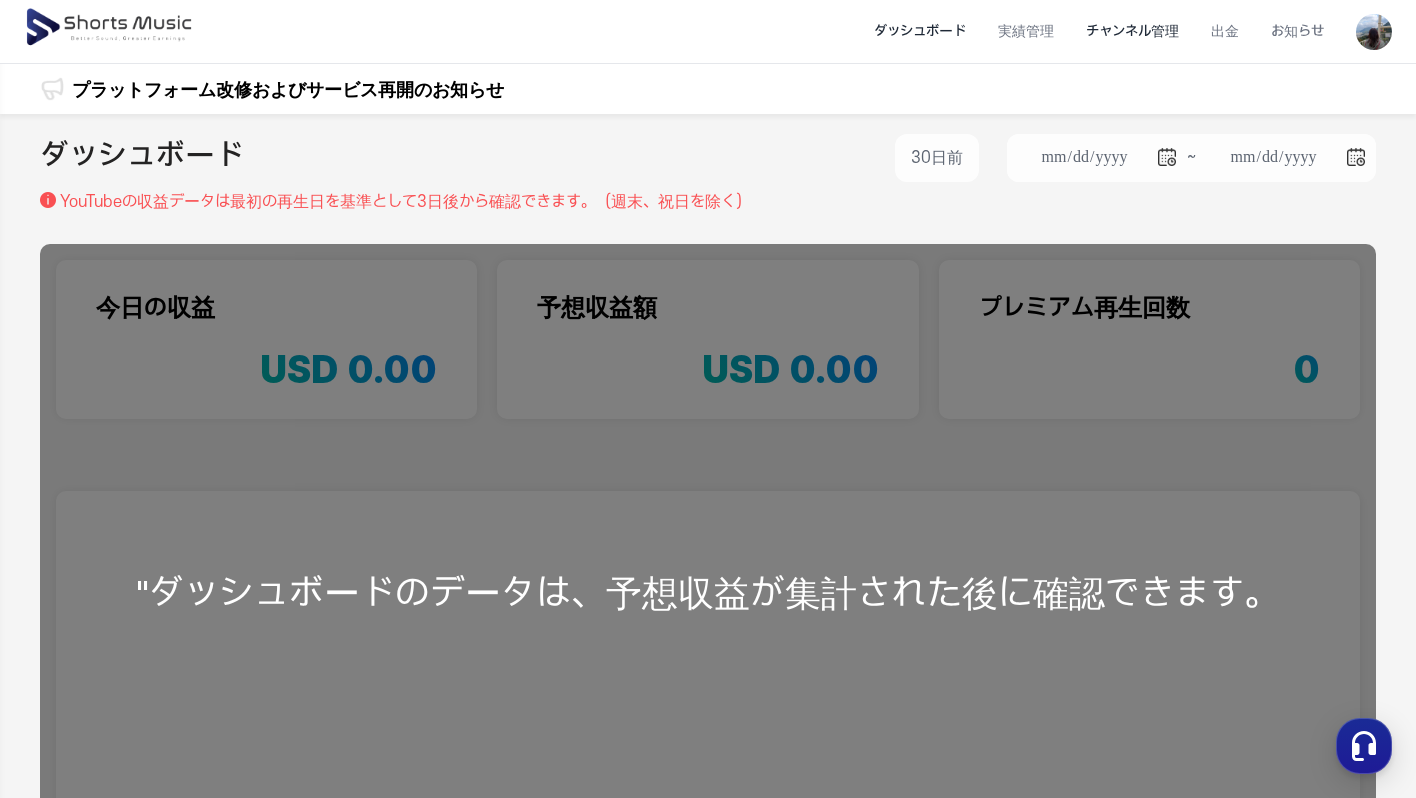click on "チャンネル管理" at bounding box center (1132, 31) 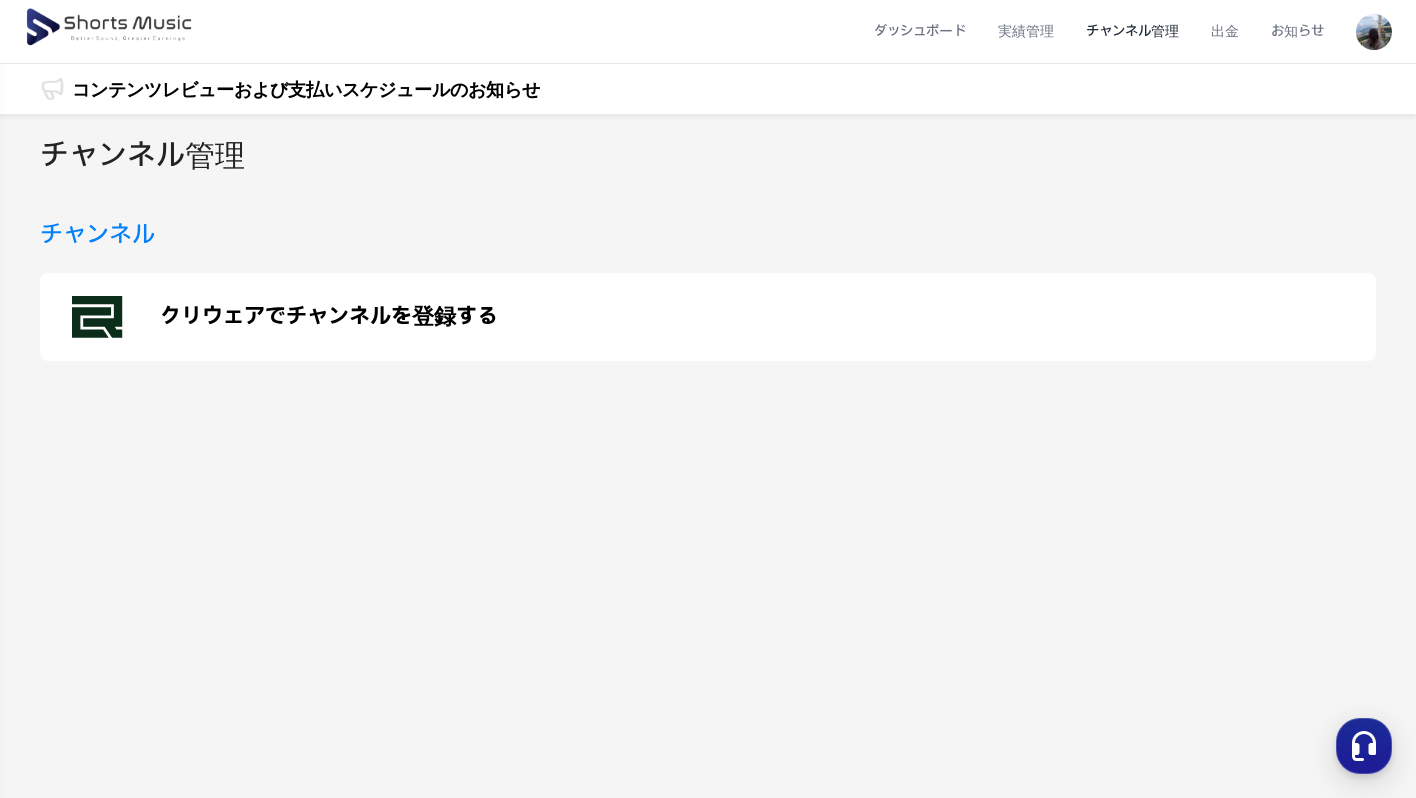click on "チャンネル" at bounding box center [97, 235] 